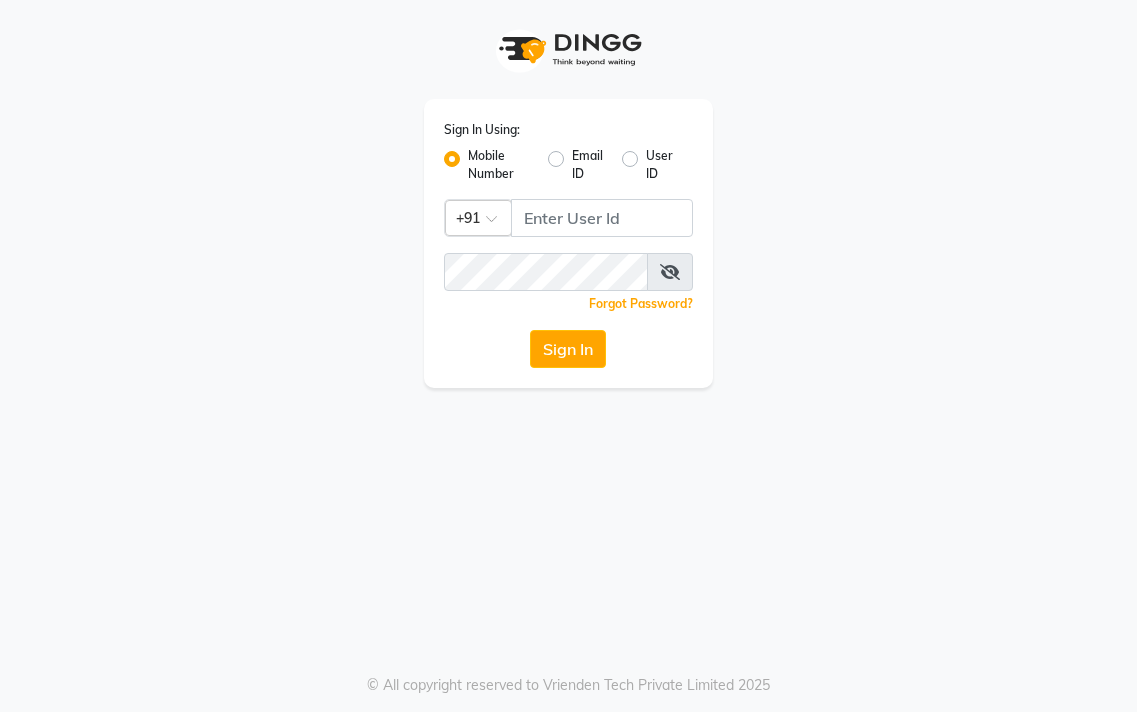 scroll, scrollTop: 0, scrollLeft: 0, axis: both 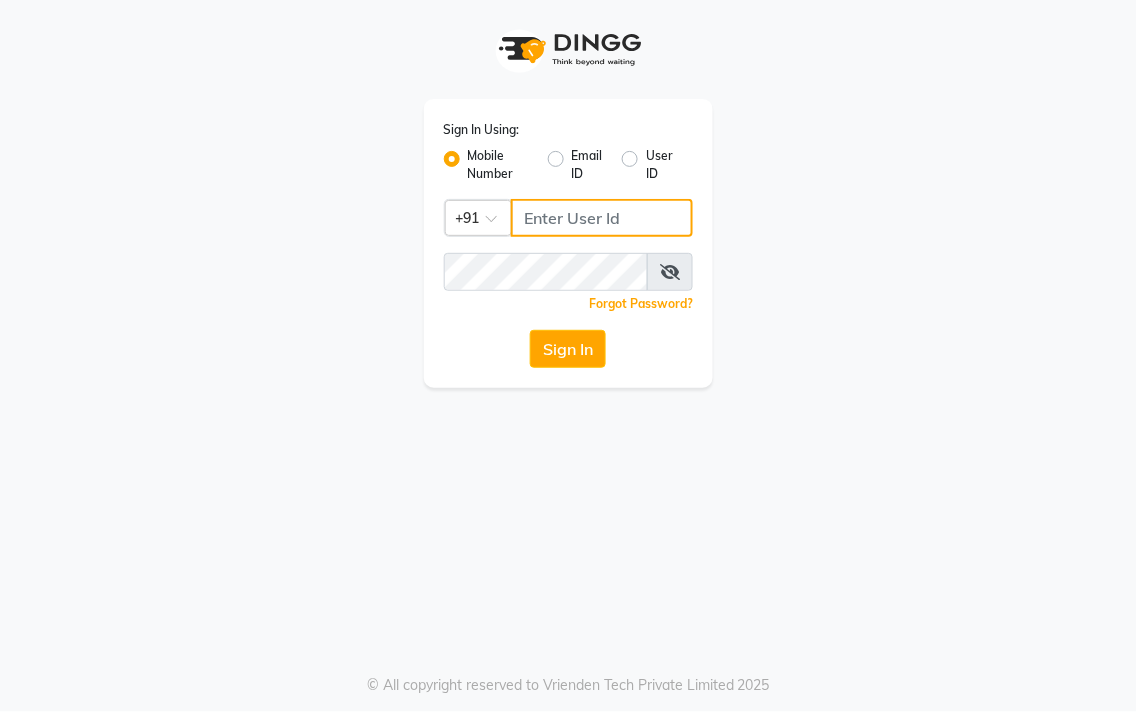 click 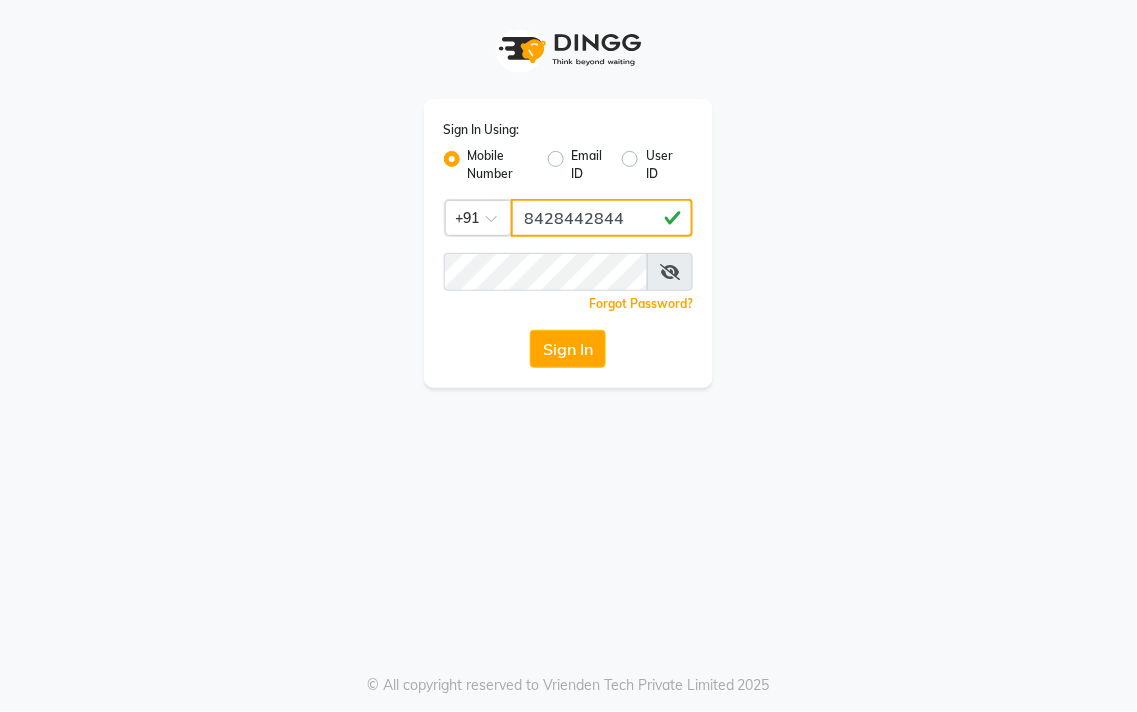 type on "8428442844" 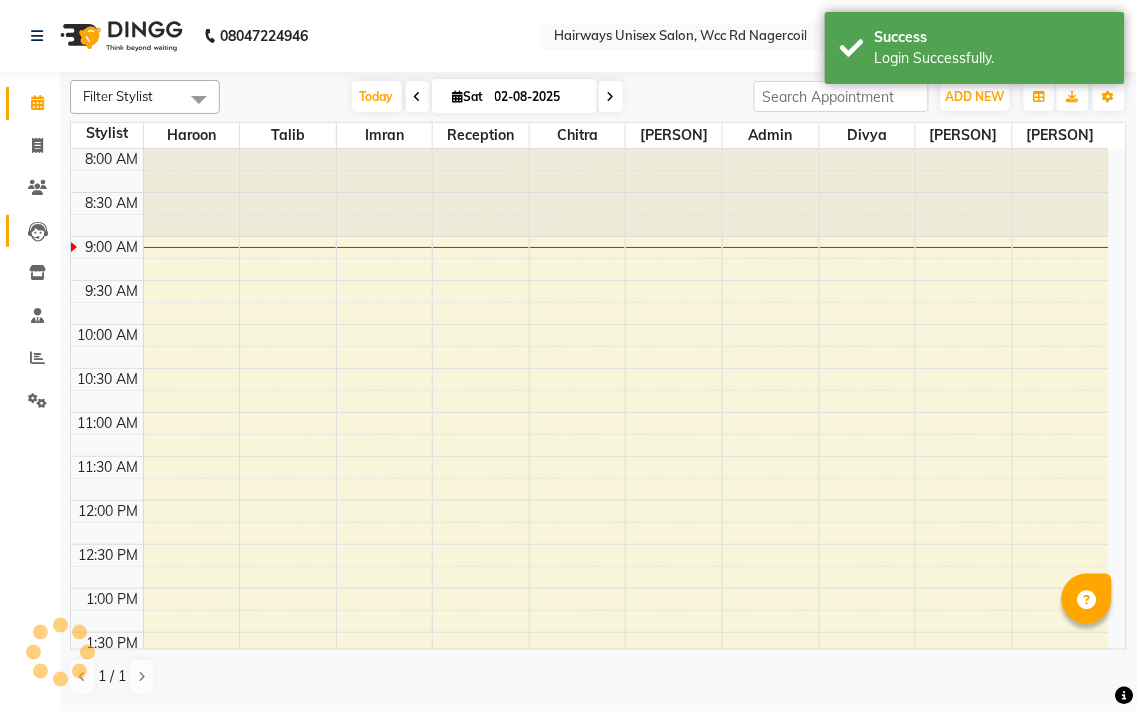 scroll, scrollTop: 0, scrollLeft: 0, axis: both 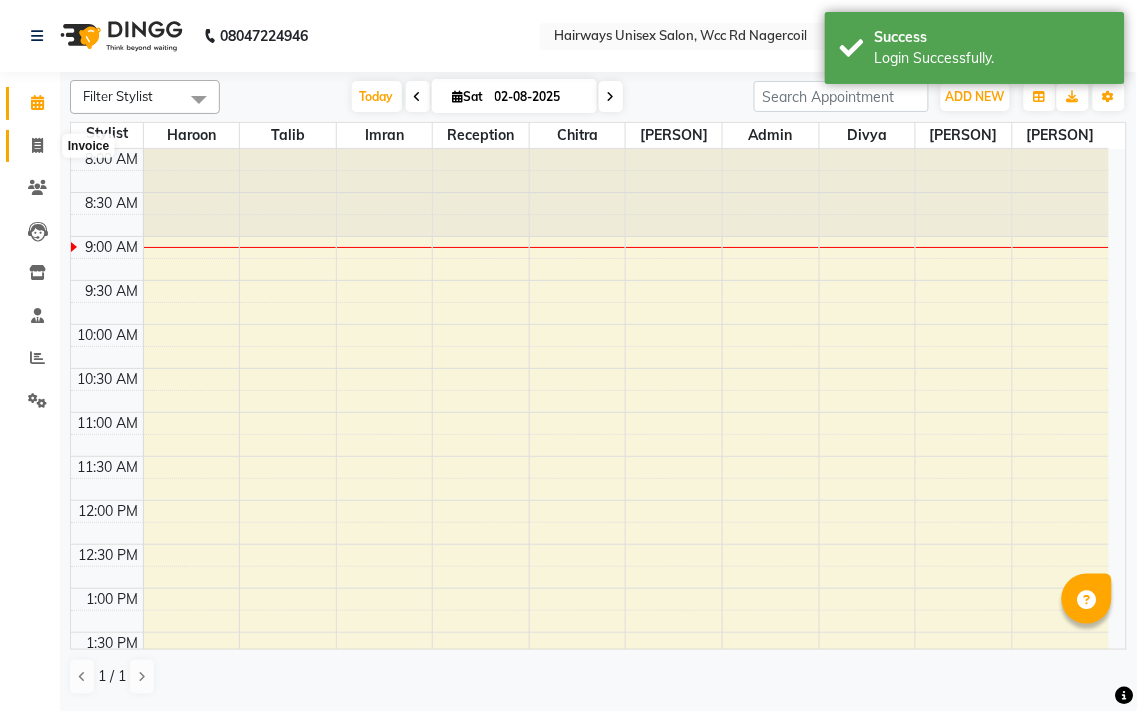 click 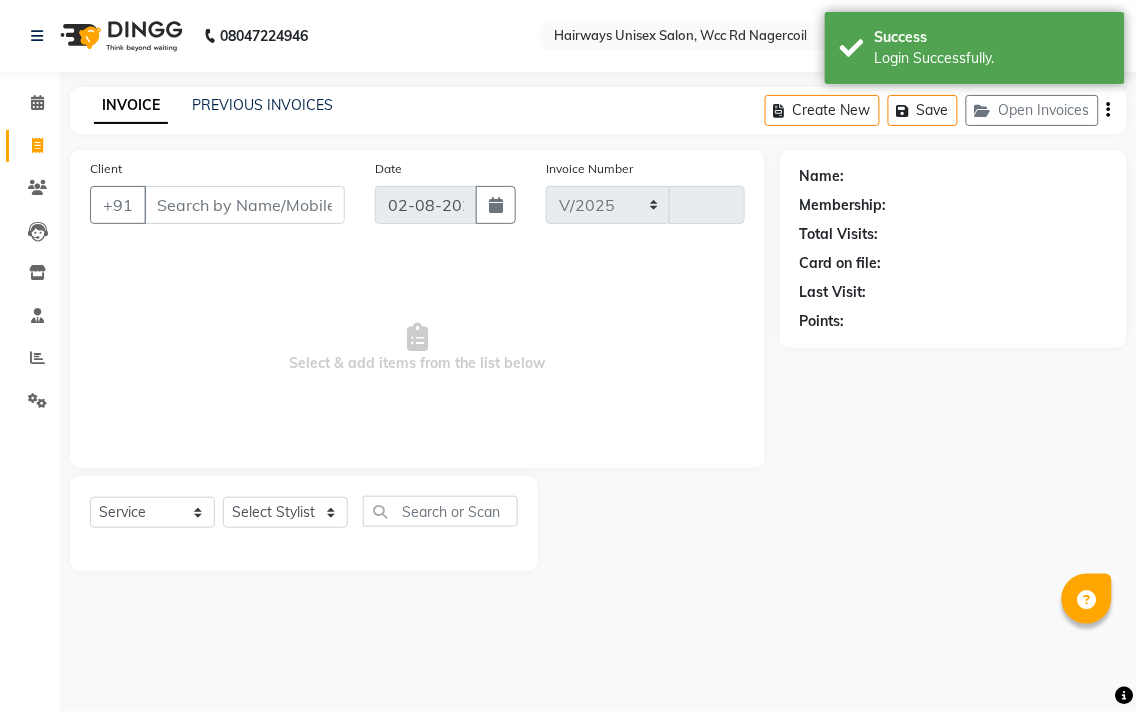 select on "6523" 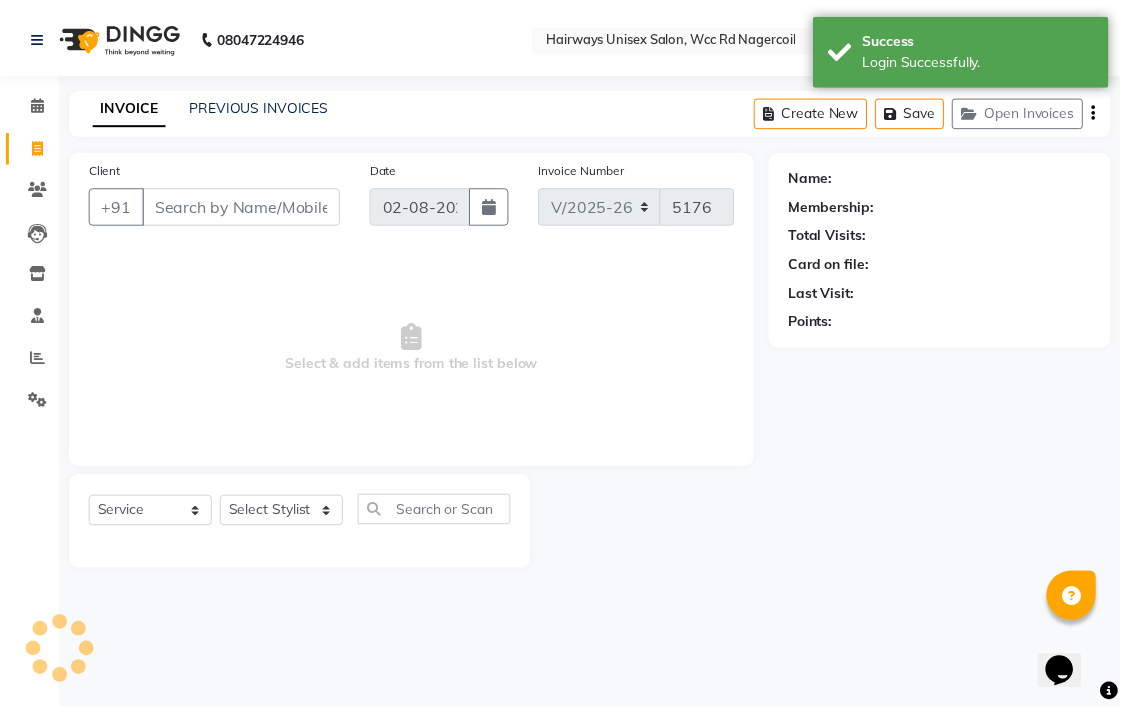 scroll, scrollTop: 0, scrollLeft: 0, axis: both 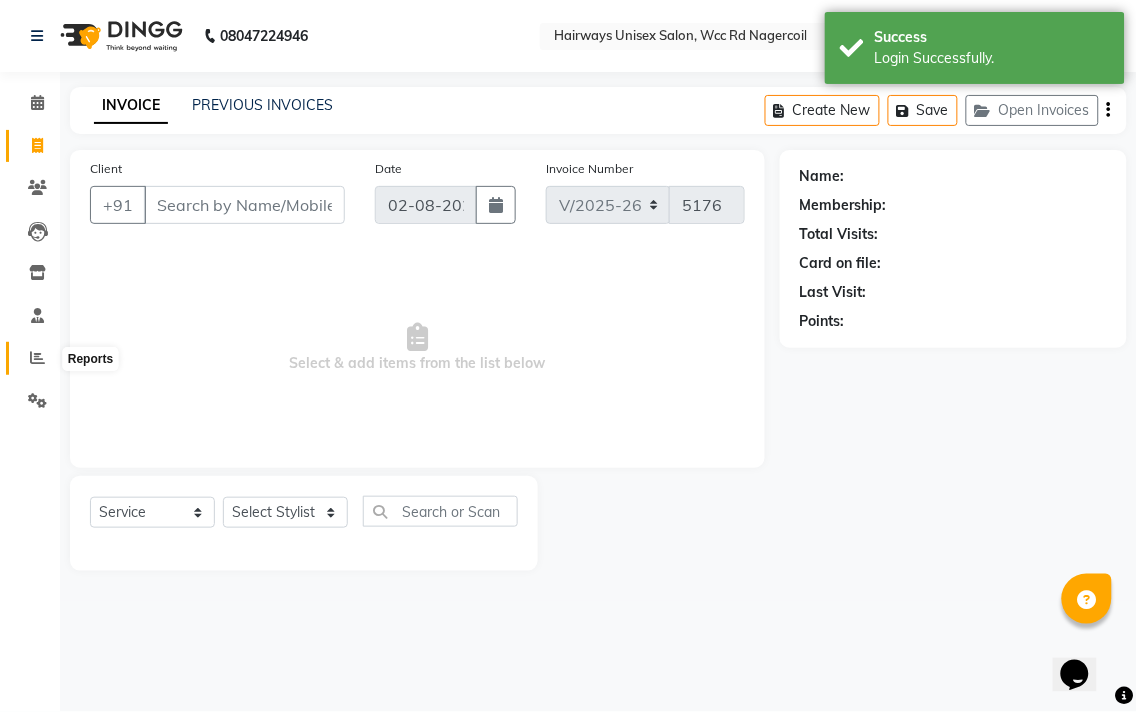 click 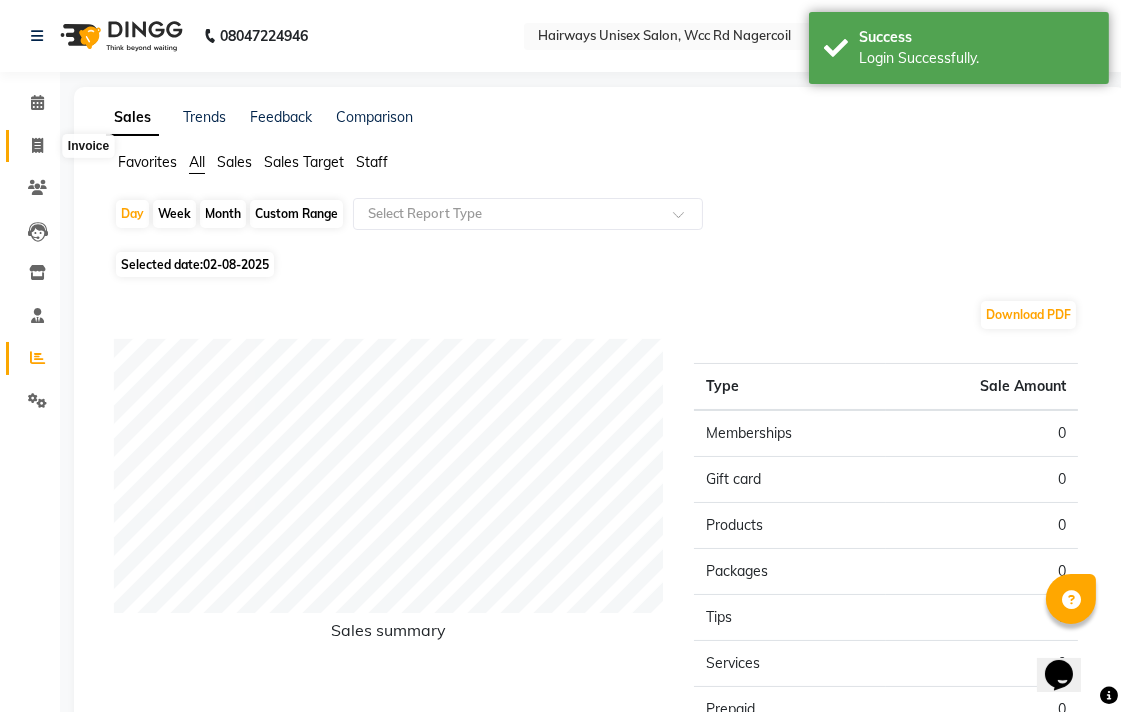 click 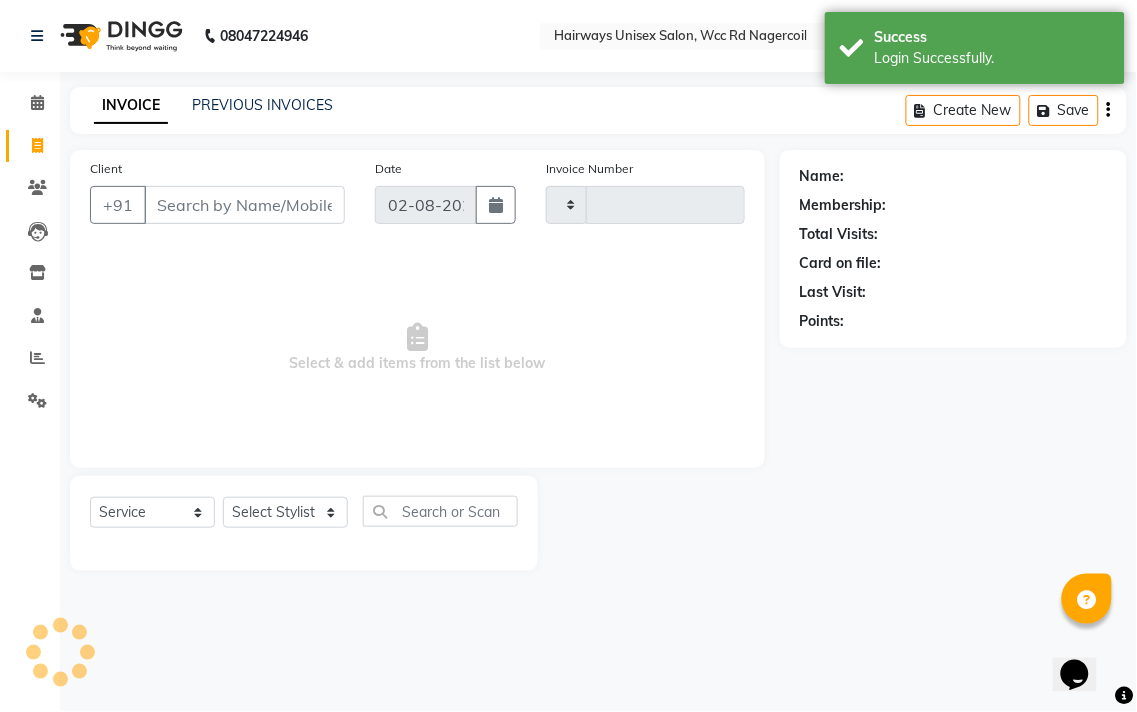 type on "5176" 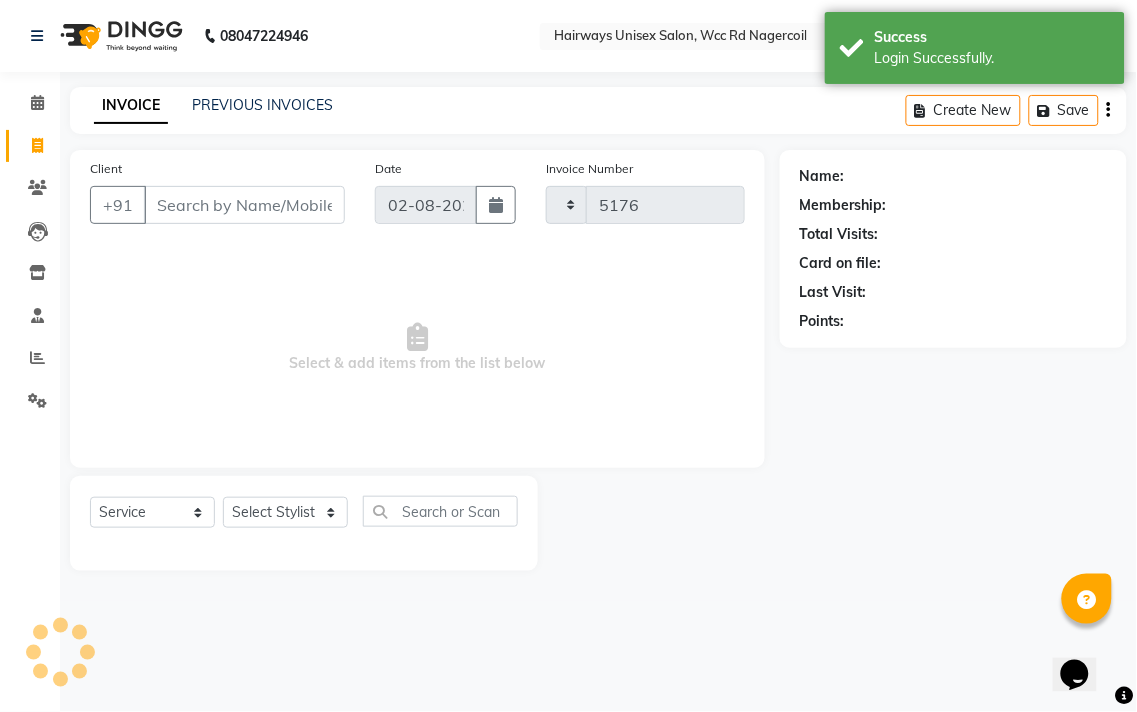 select on "6523" 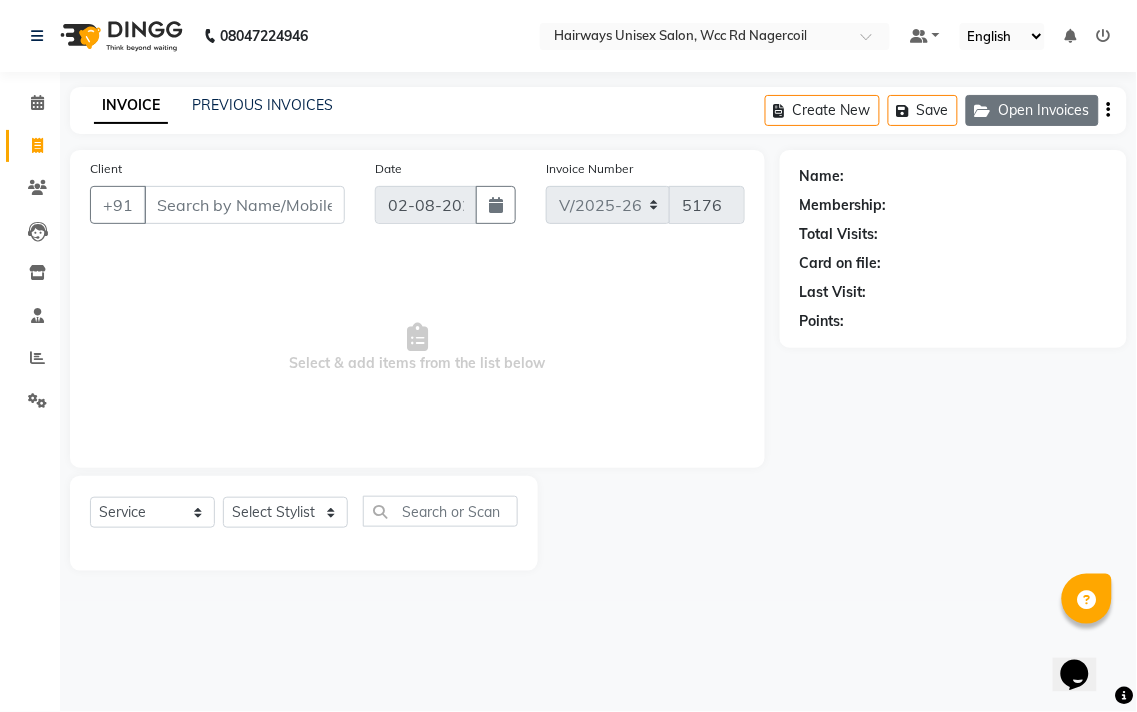 click on "Open Invoices" 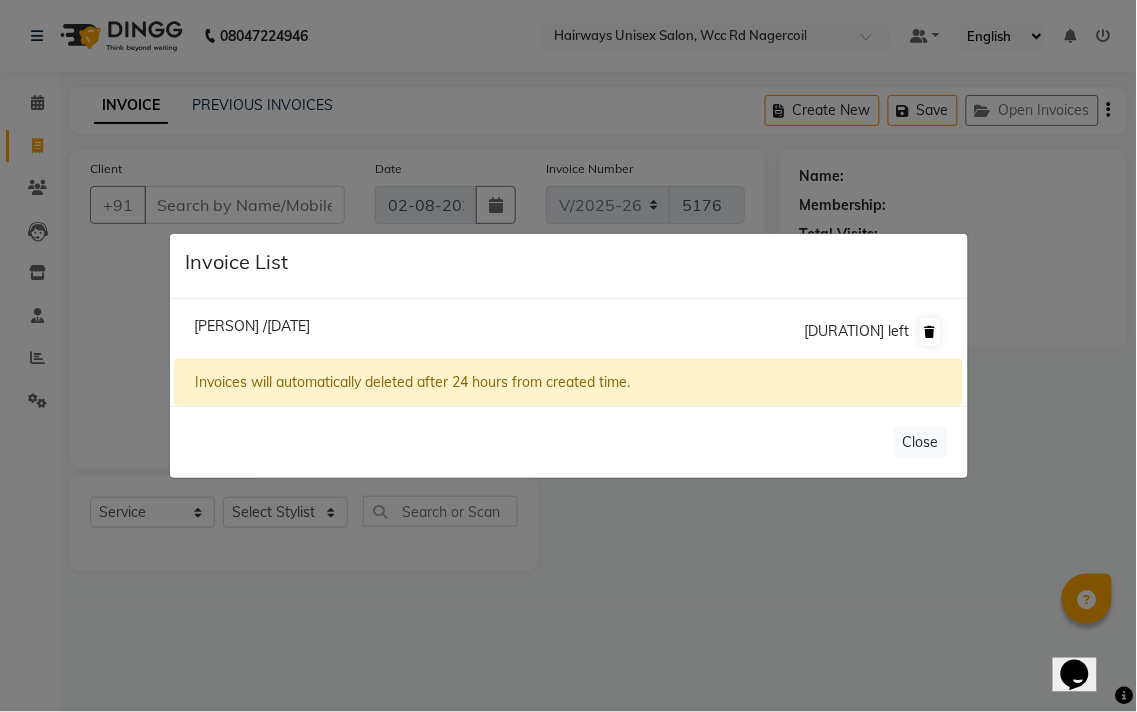 click 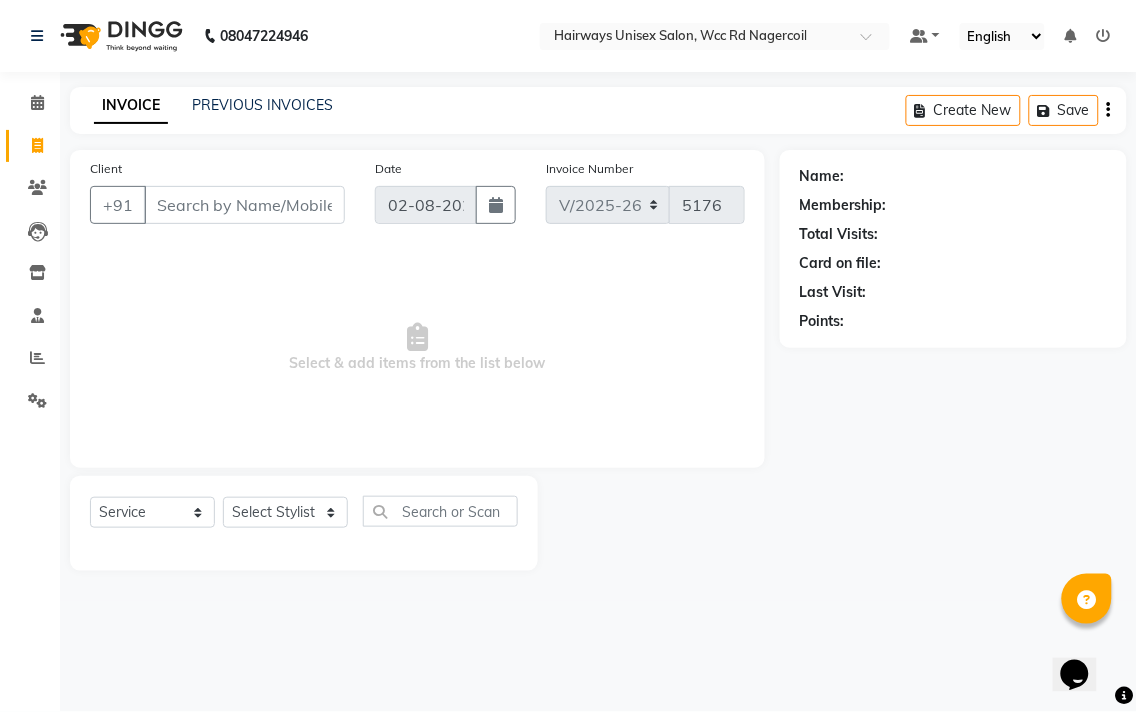 click on "Select Service Product Membership Package Voucher Prepaid Gift Card Select Stylist Admin [PERSON] [PERSON] [PERSON] [PERSON] [PERSON] [PERSON] [PERSON] [PERSON] [PERSON] [PERSON] [PERSON]" 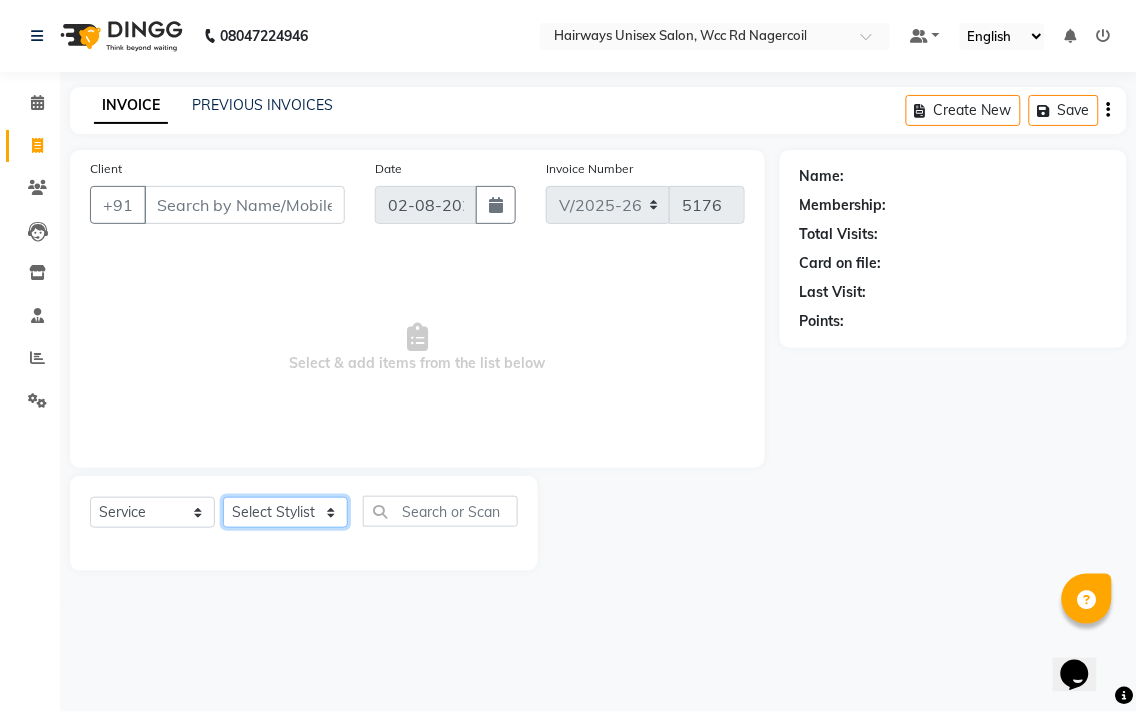 click on "Select Stylist Admin [PERSON] [PERSON] [PERSON] [PERSON] [PERSON] [PERSON] [PERSON] [PERSON] [PERSON] [PERSON] [PERSON]" 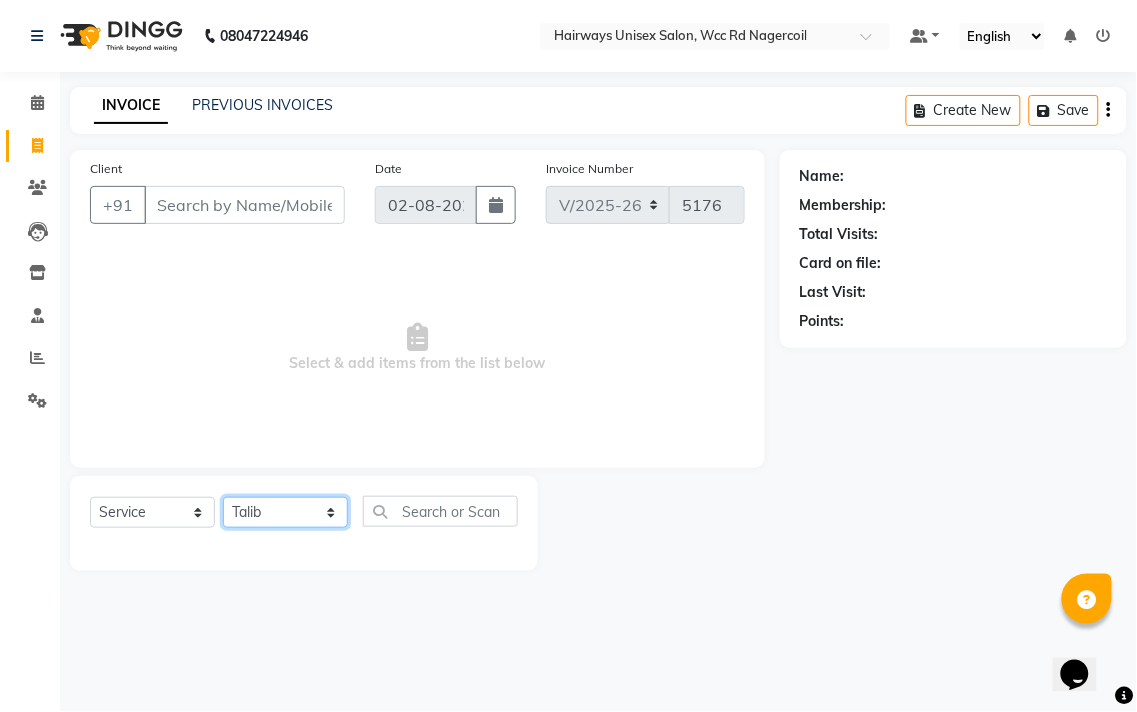 click on "Select Stylist Admin [PERSON] [PERSON] [PERSON] [PERSON] [PERSON] [PERSON] [PERSON] [PERSON] [PERSON] [PERSON] [PERSON]" 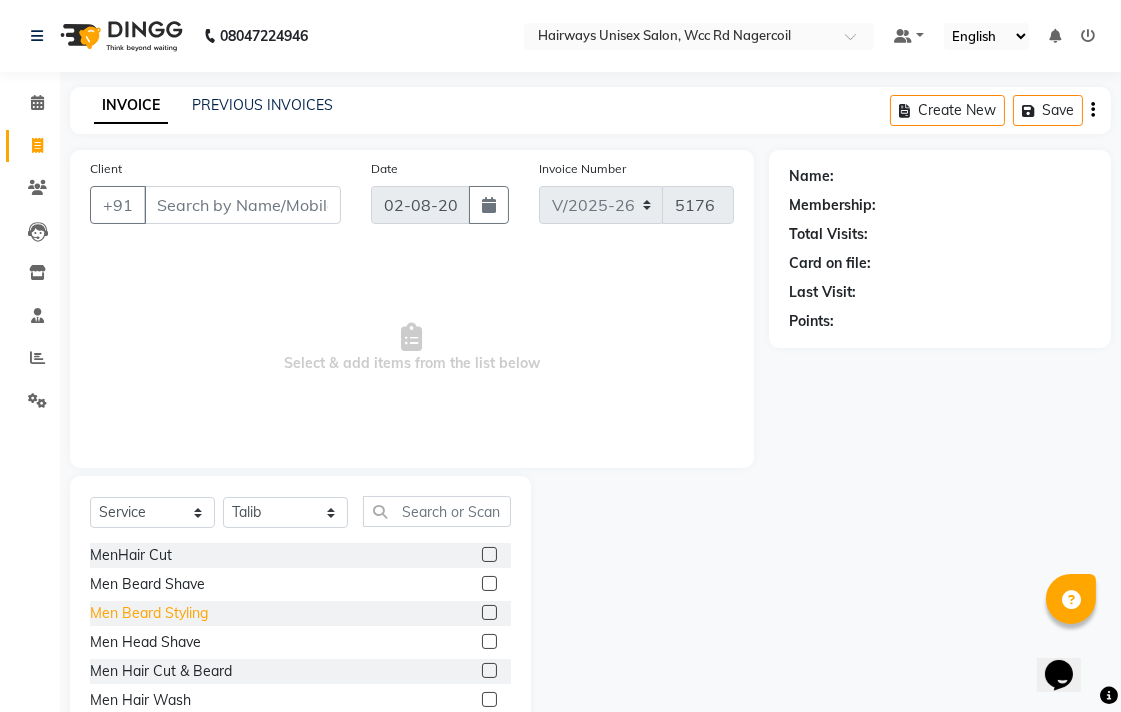click on "Men Beard Styling" 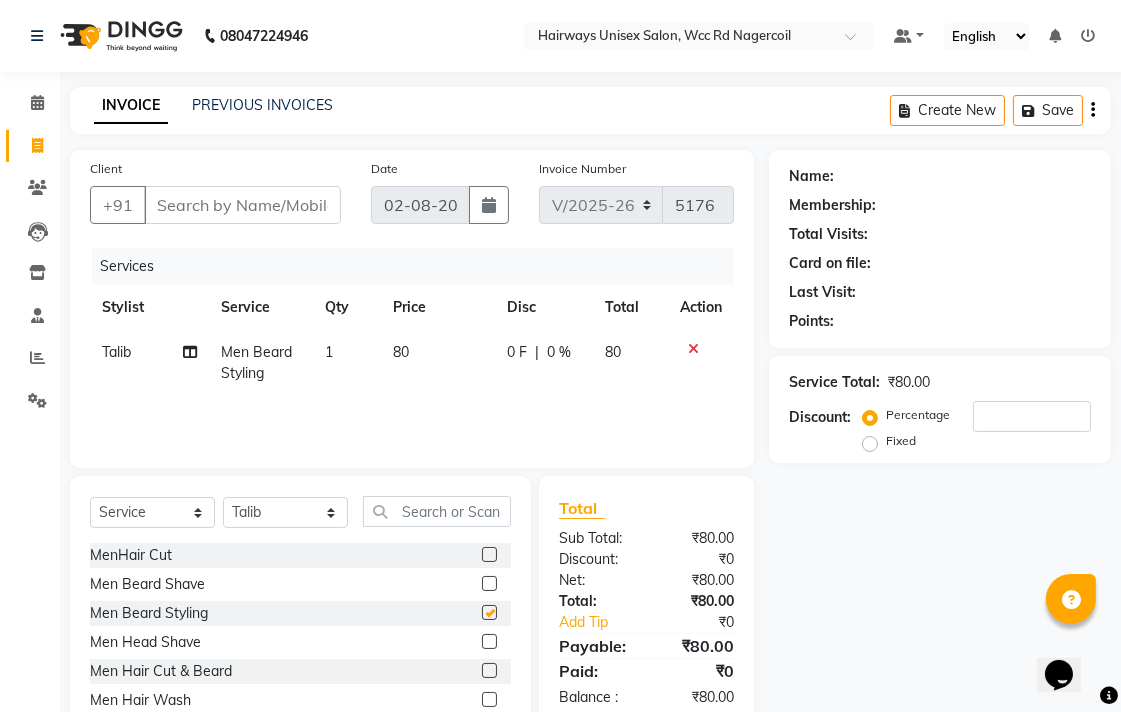 checkbox on "false" 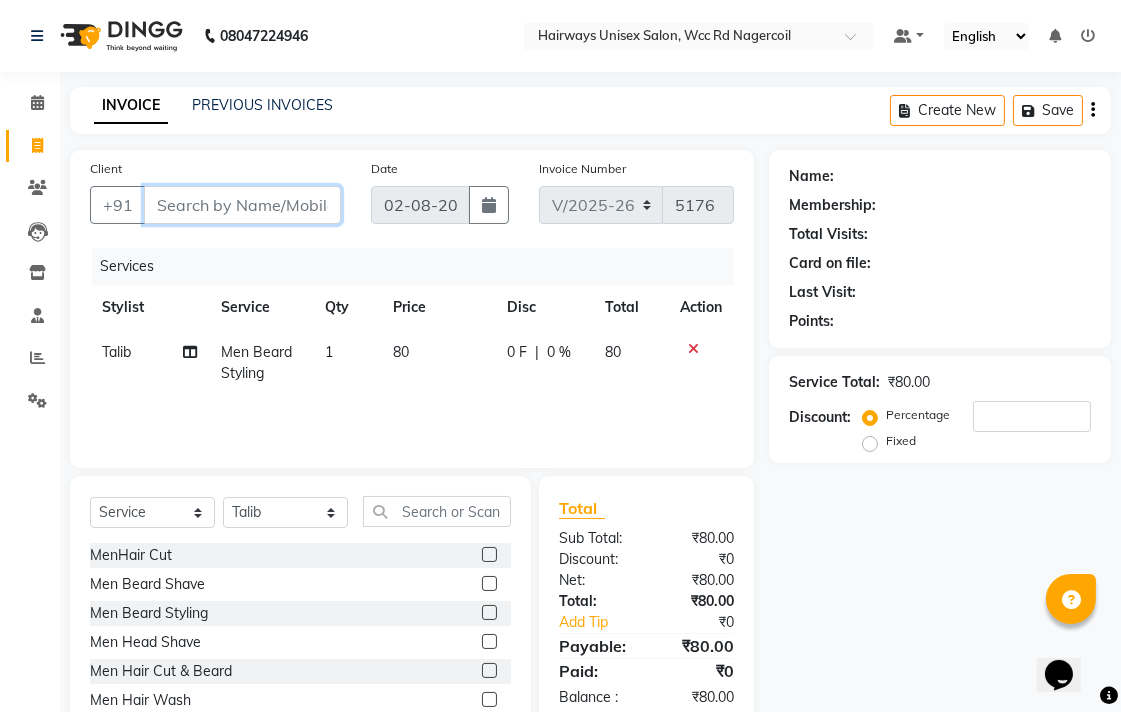 click on "Client" at bounding box center (242, 205) 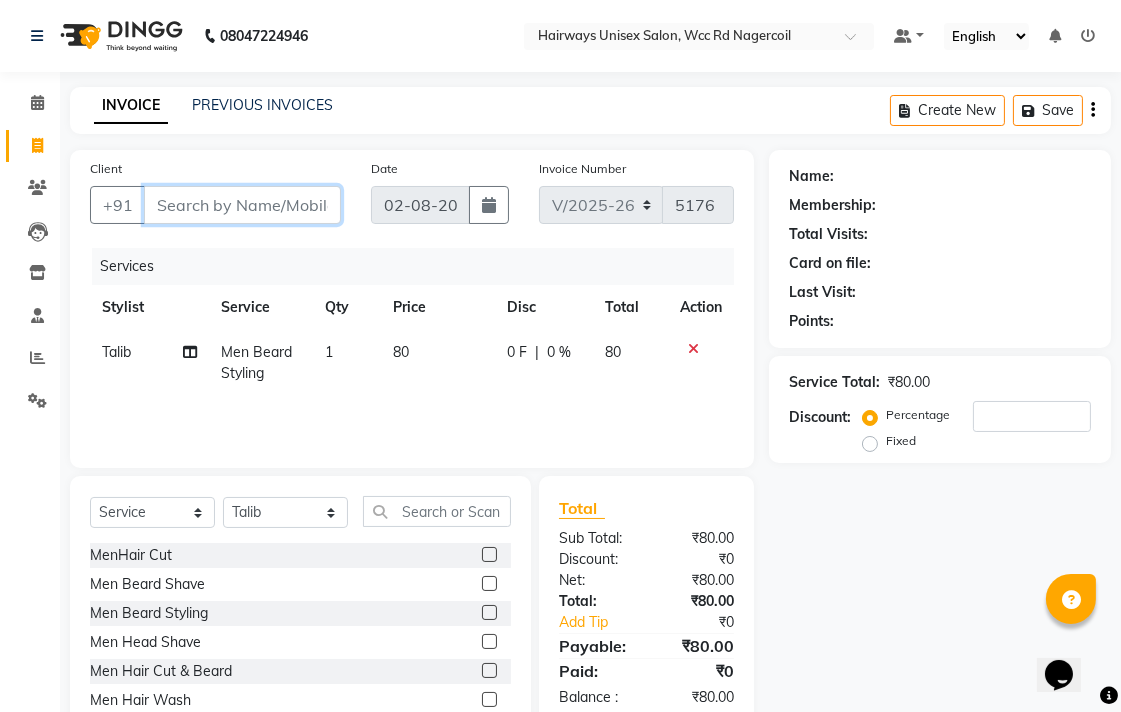type on "9" 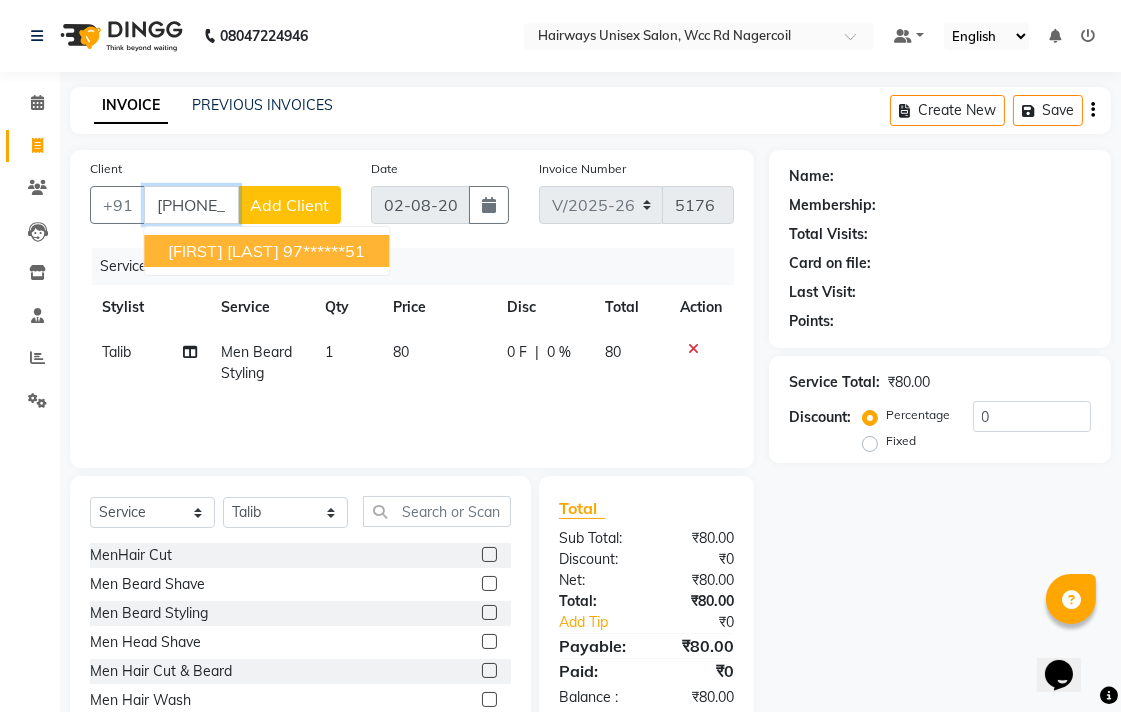 click on "[FIRST] [LAST] [PHONE]" at bounding box center [266, 251] 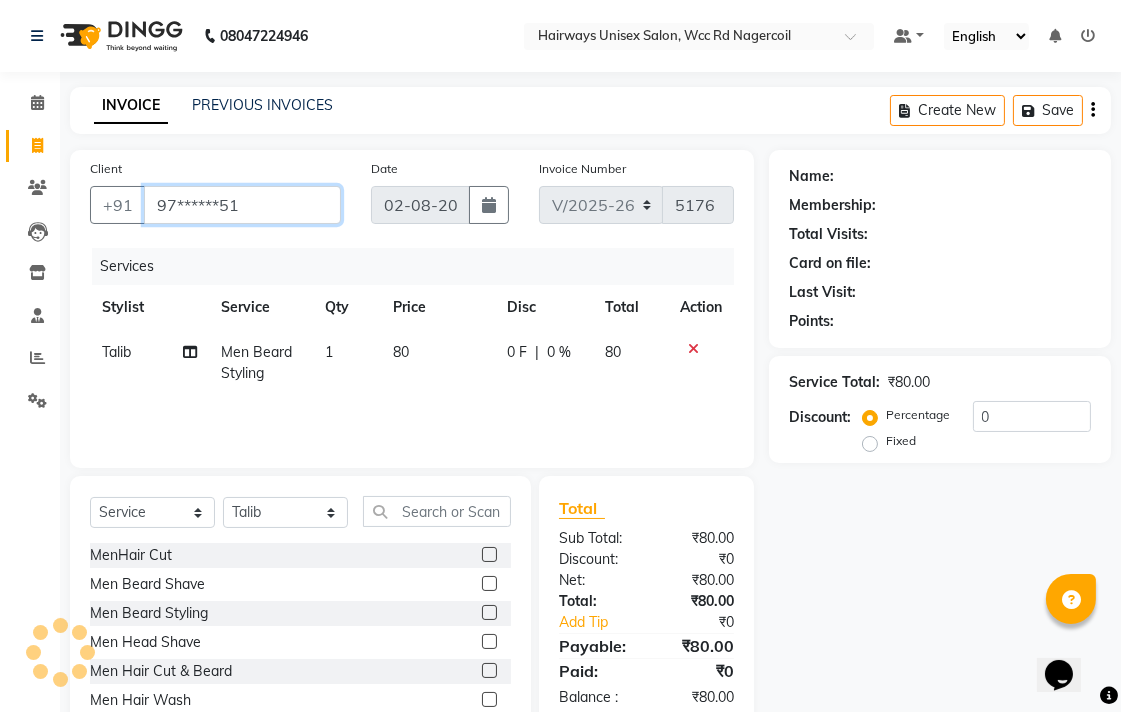 type on "97******51" 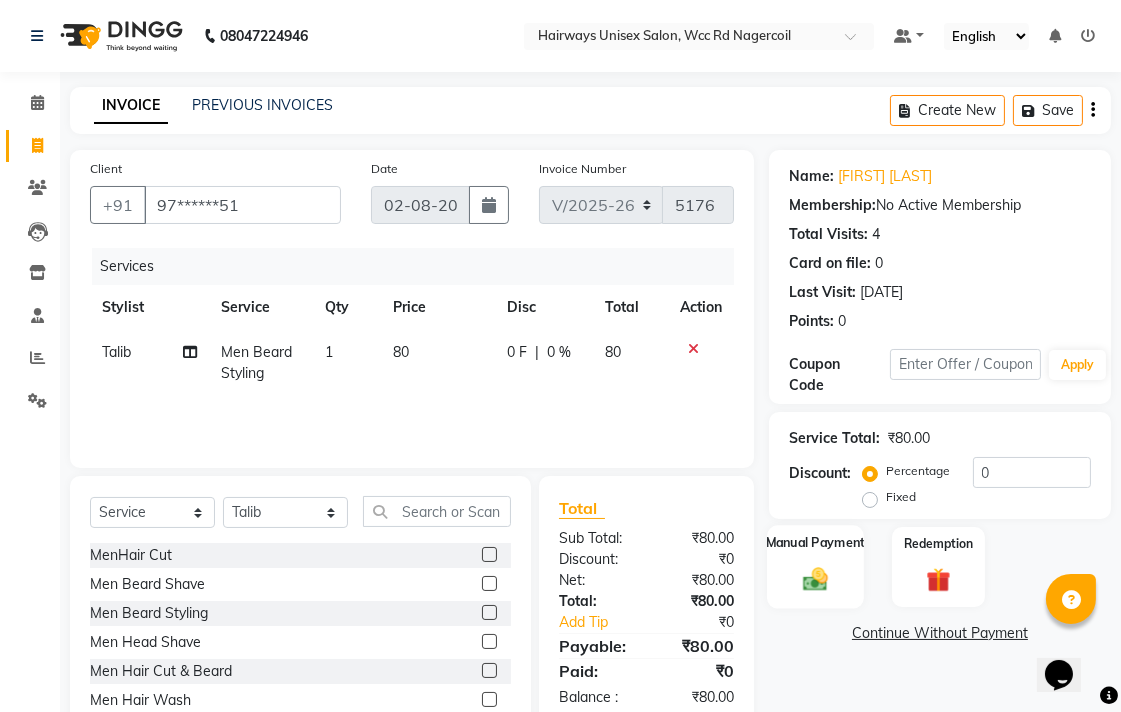 click 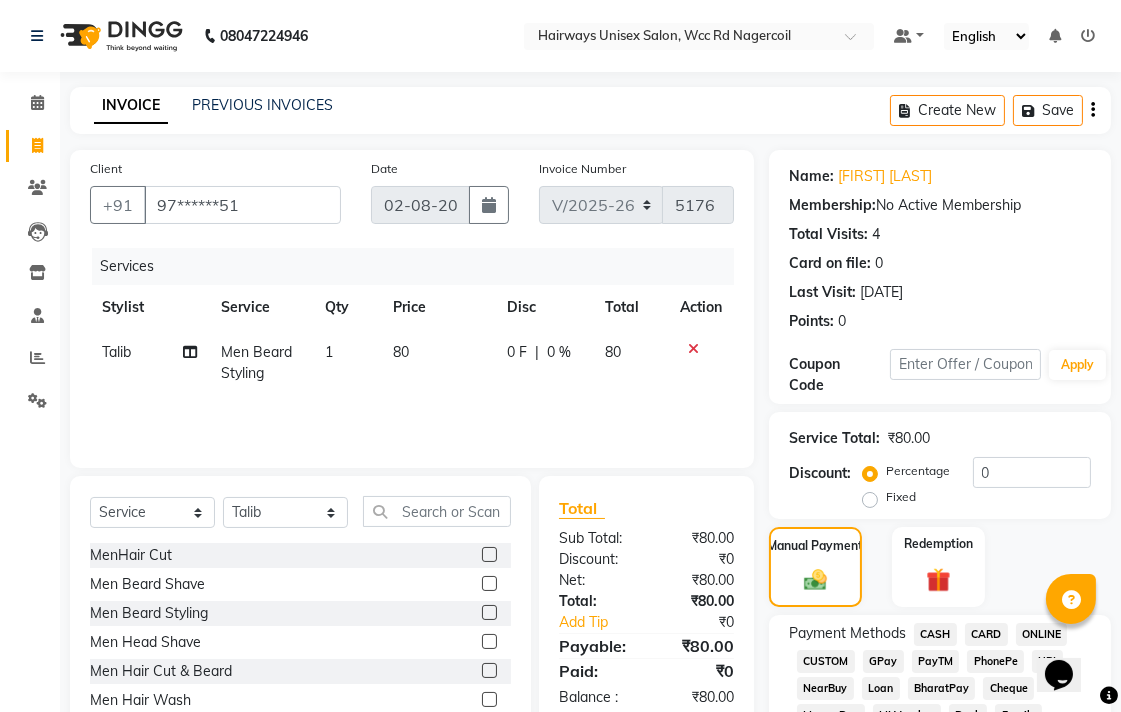 scroll, scrollTop: 444, scrollLeft: 0, axis: vertical 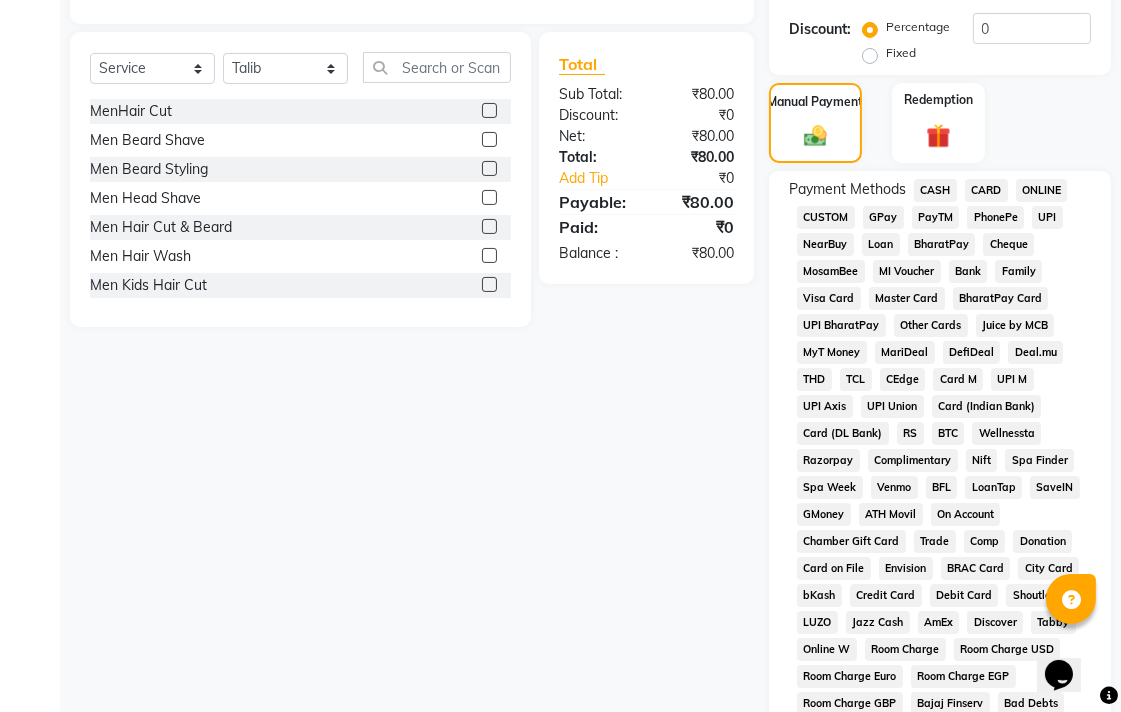 click on "ONLINE" 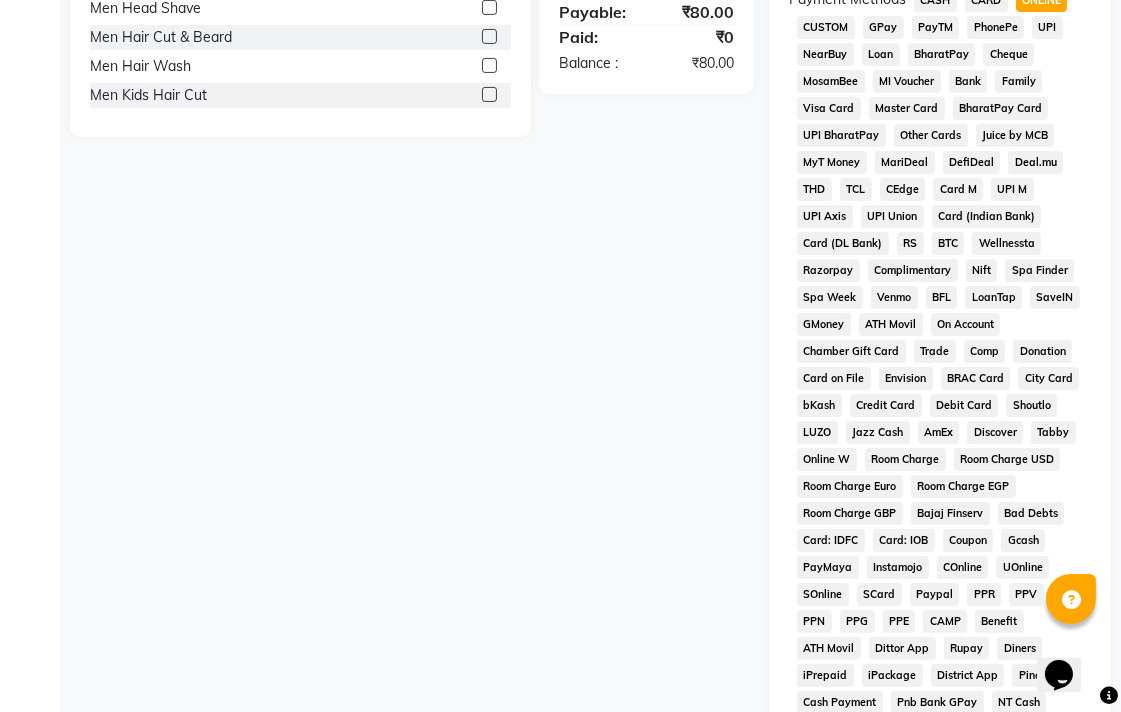 scroll, scrollTop: 913, scrollLeft: 0, axis: vertical 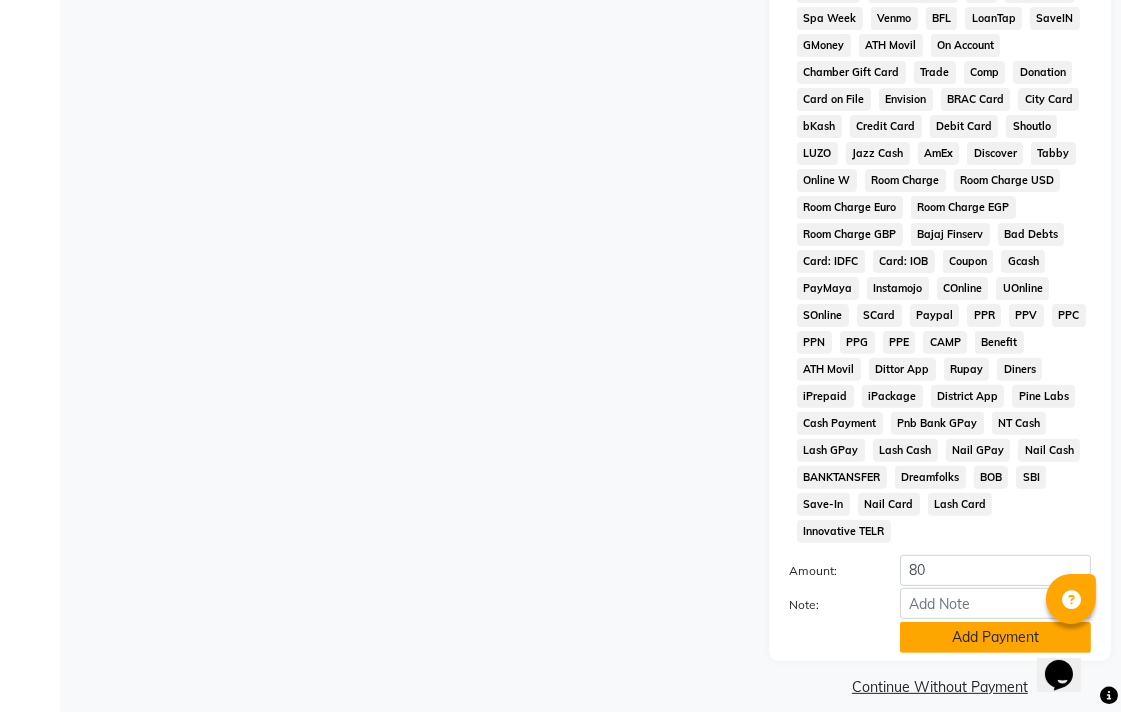 click on "Add Payment" 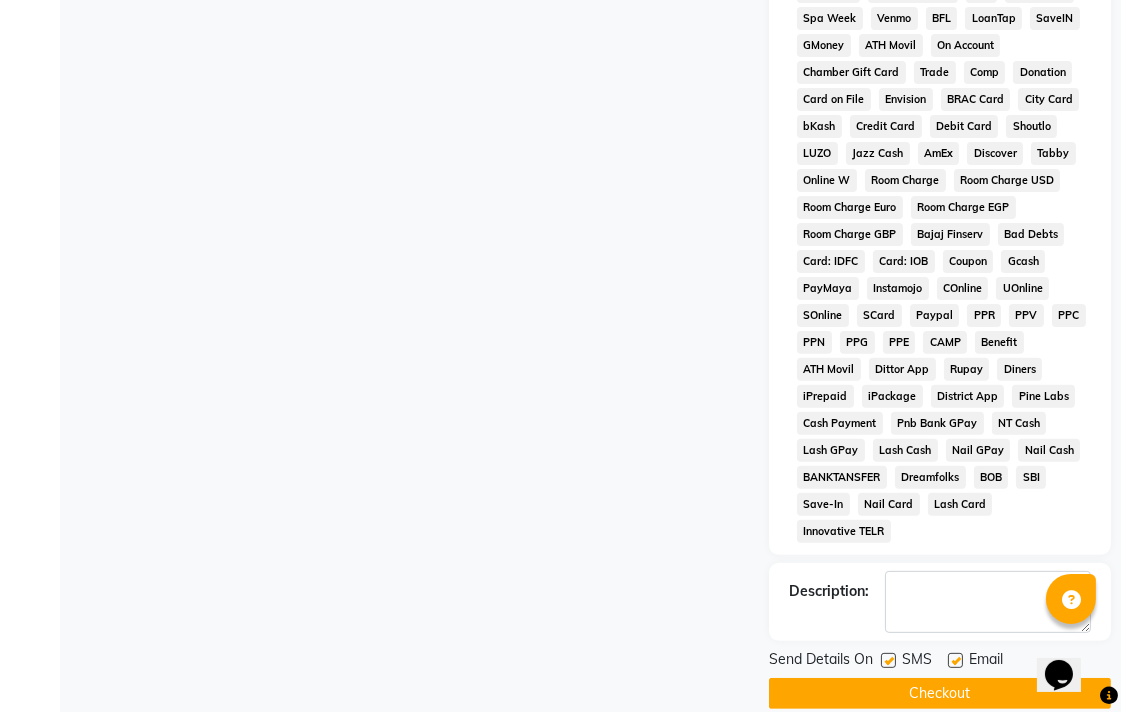 scroll, scrollTop: 921, scrollLeft: 0, axis: vertical 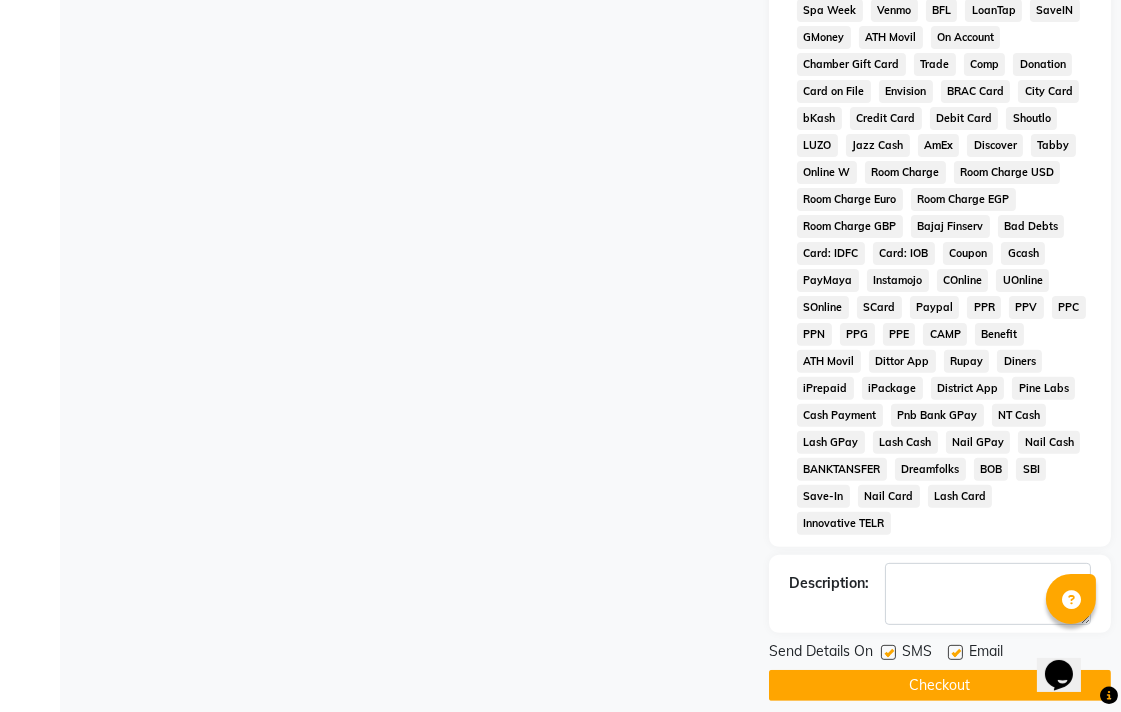 click on "Checkout" 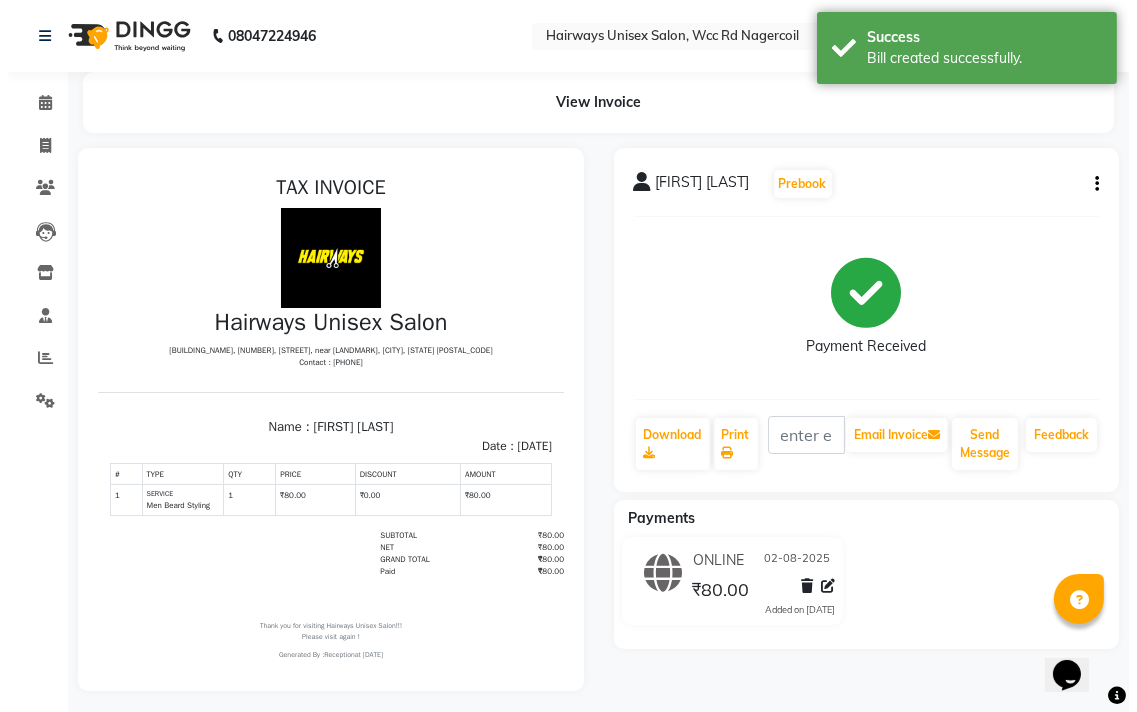 scroll, scrollTop: 0, scrollLeft: 0, axis: both 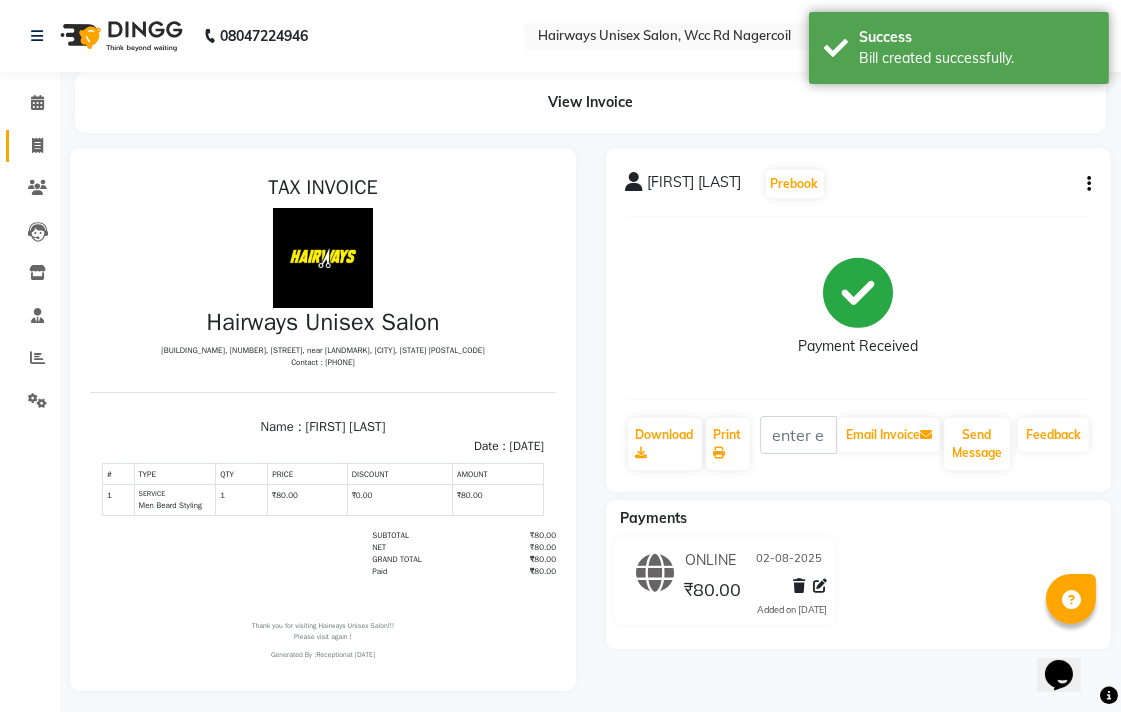 click on "Invoice" 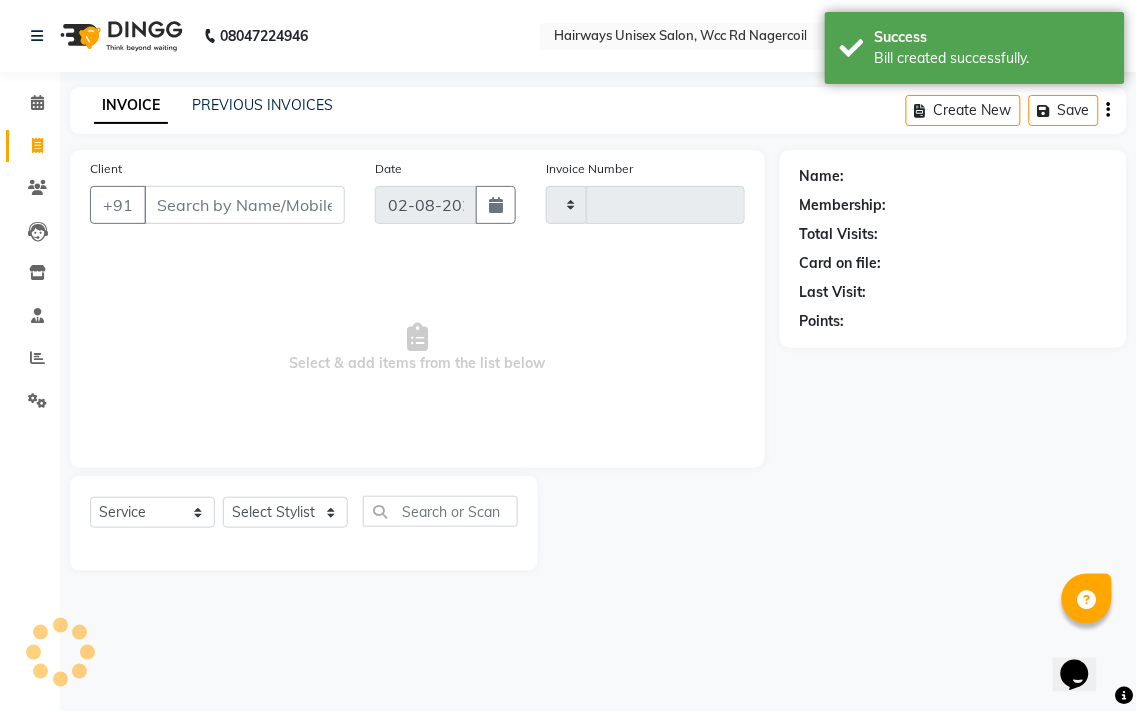 type on "5177" 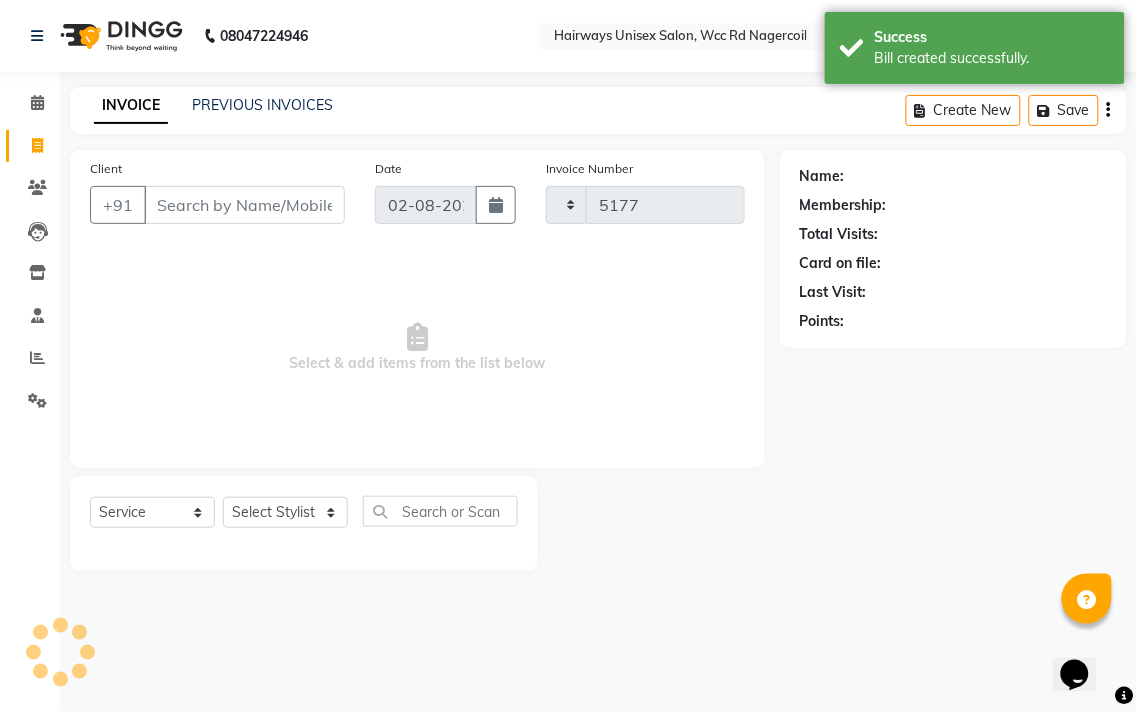 select on "6523" 